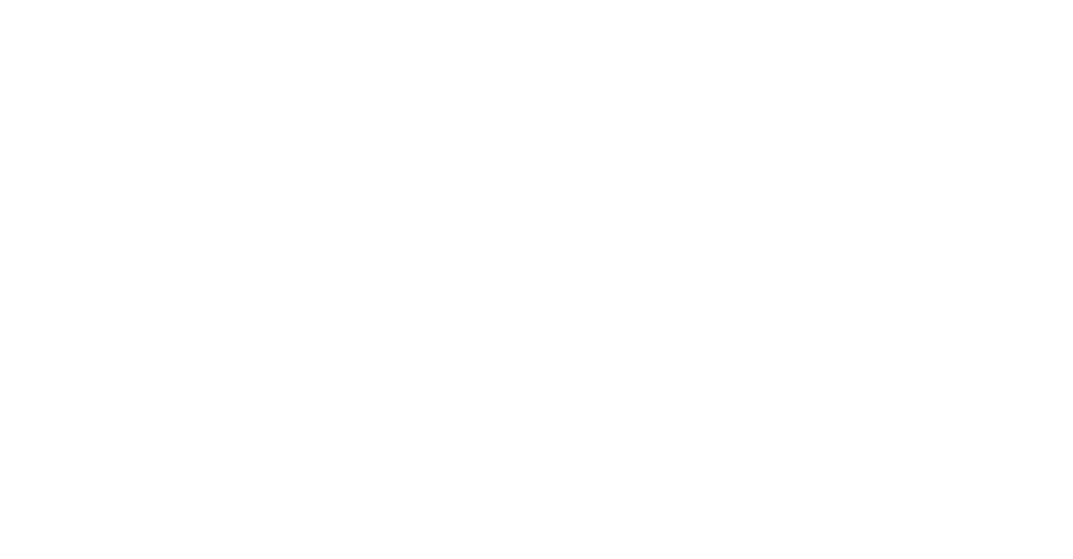 scroll, scrollTop: 0, scrollLeft: 0, axis: both 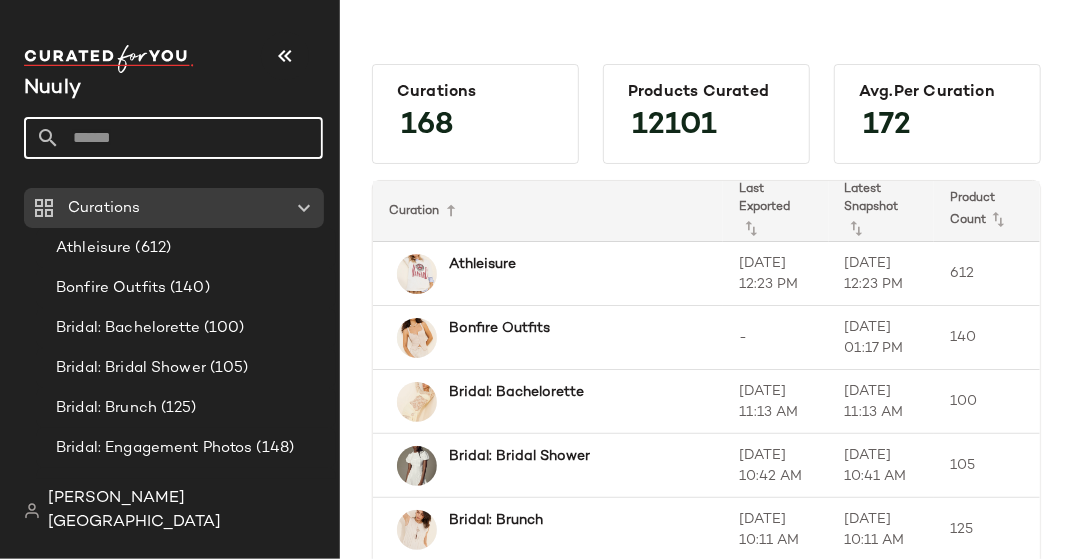click 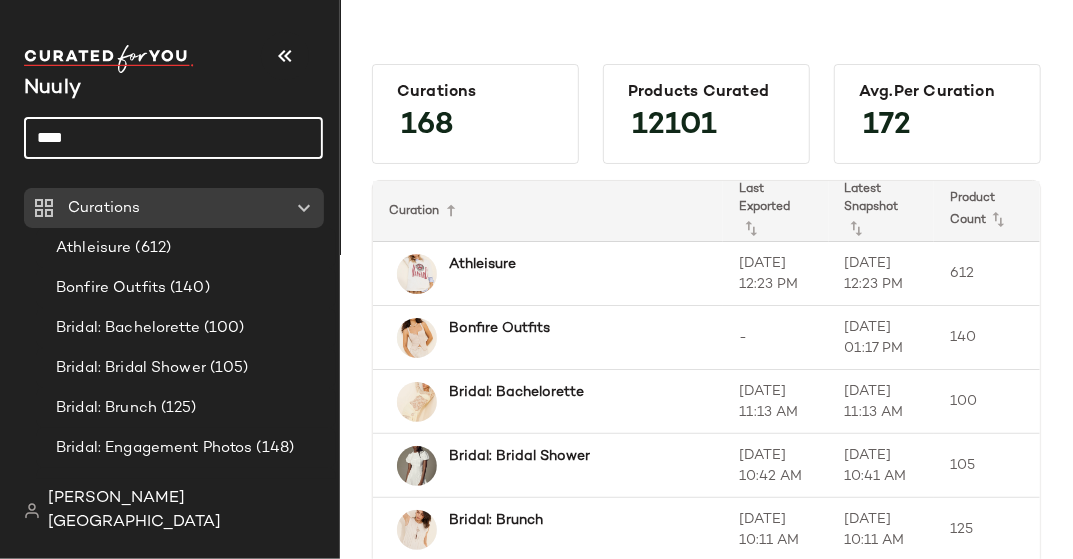 type on "*****" 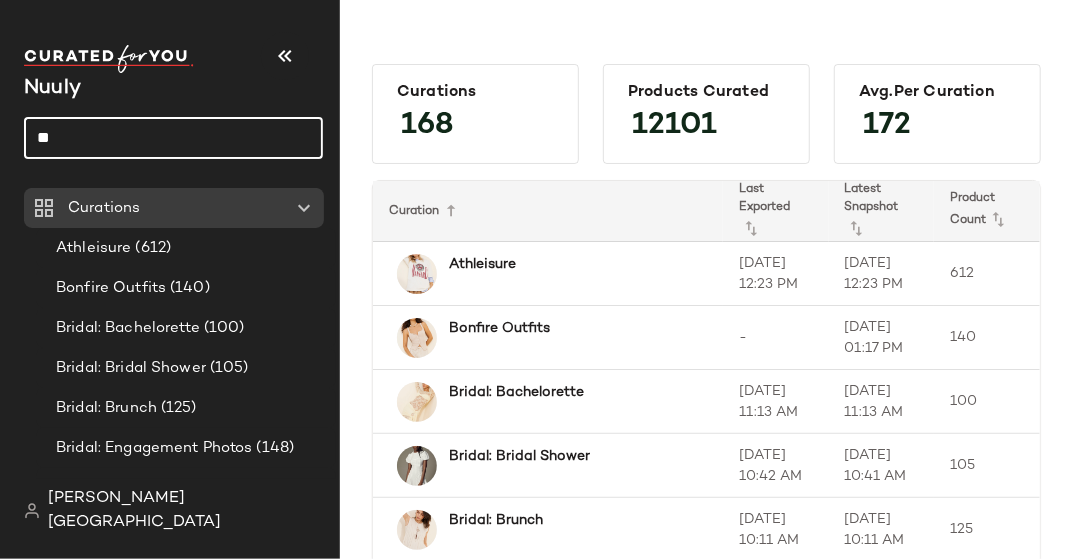 type on "*" 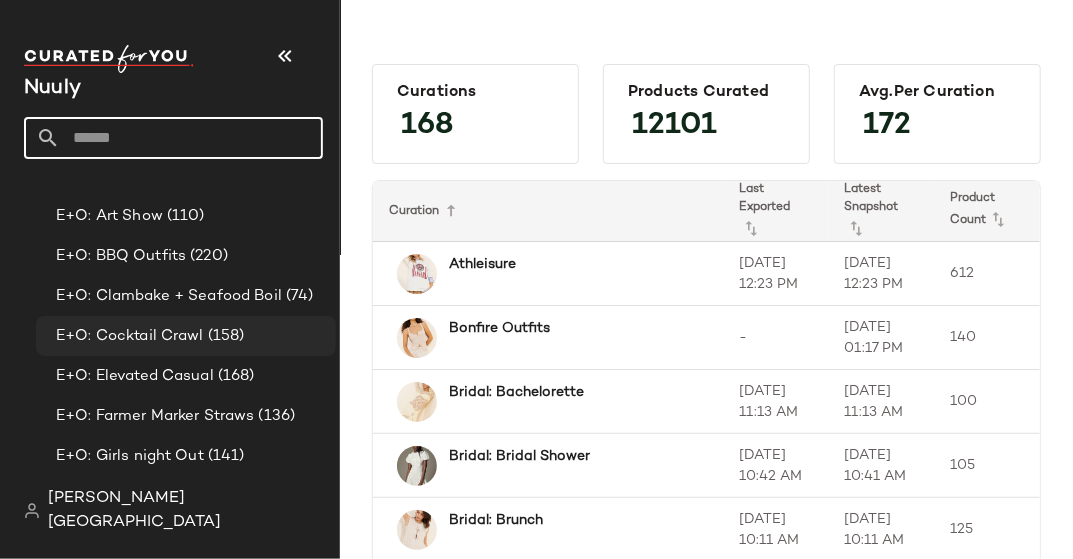 scroll, scrollTop: 2036, scrollLeft: 0, axis: vertical 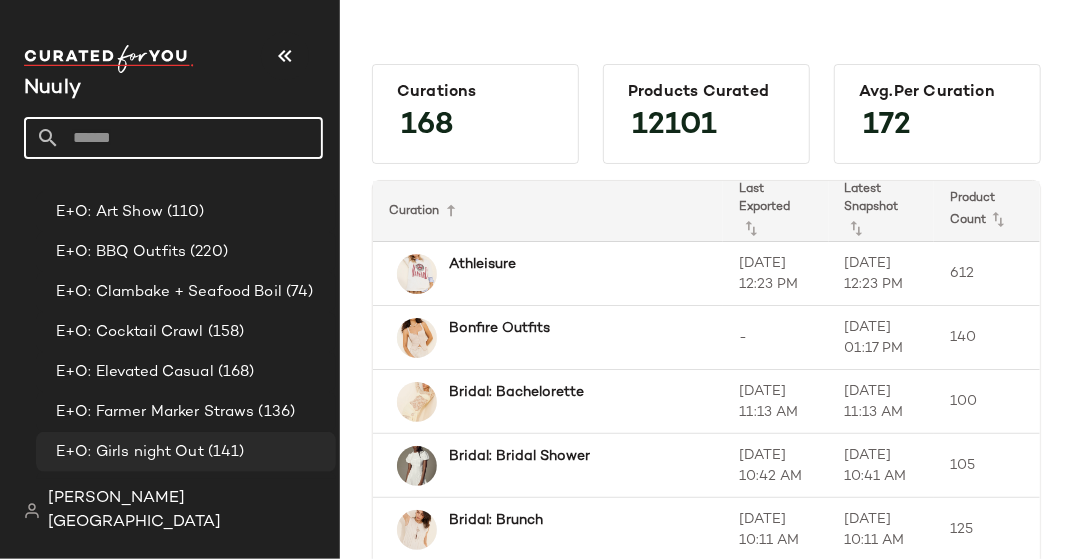 type 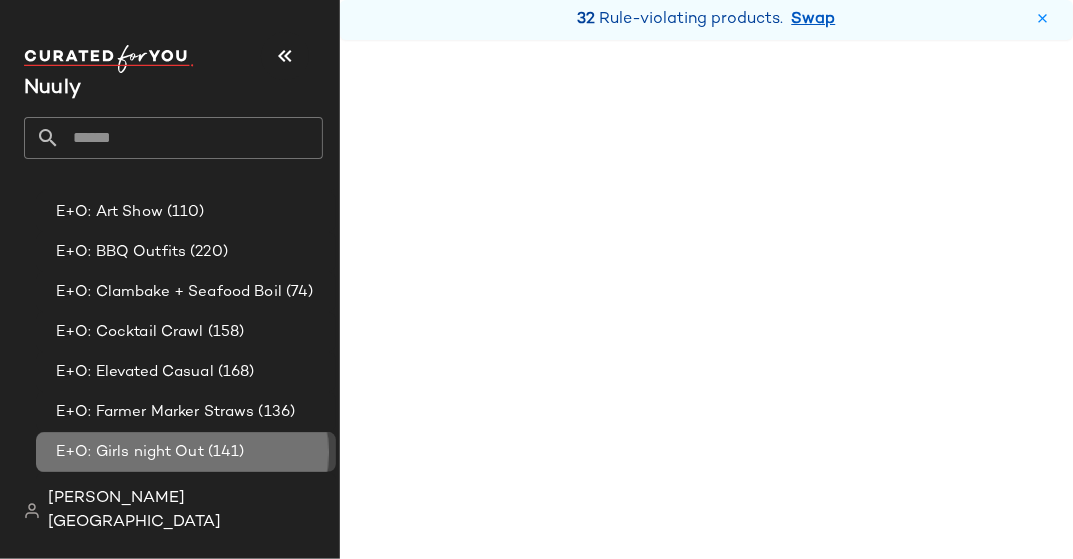 scroll, scrollTop: 2034, scrollLeft: 0, axis: vertical 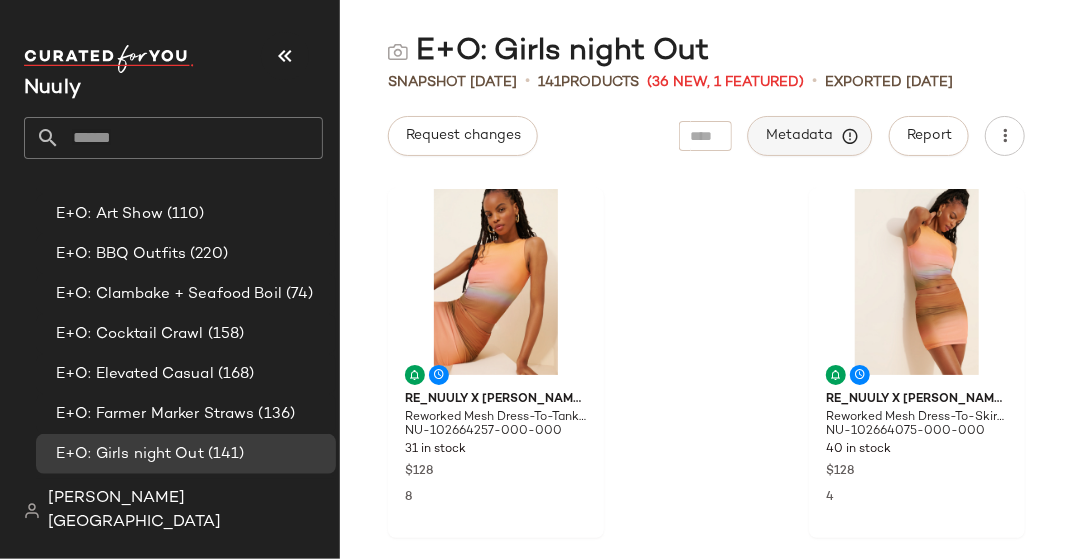click on "Metadata" at bounding box center [810, 136] 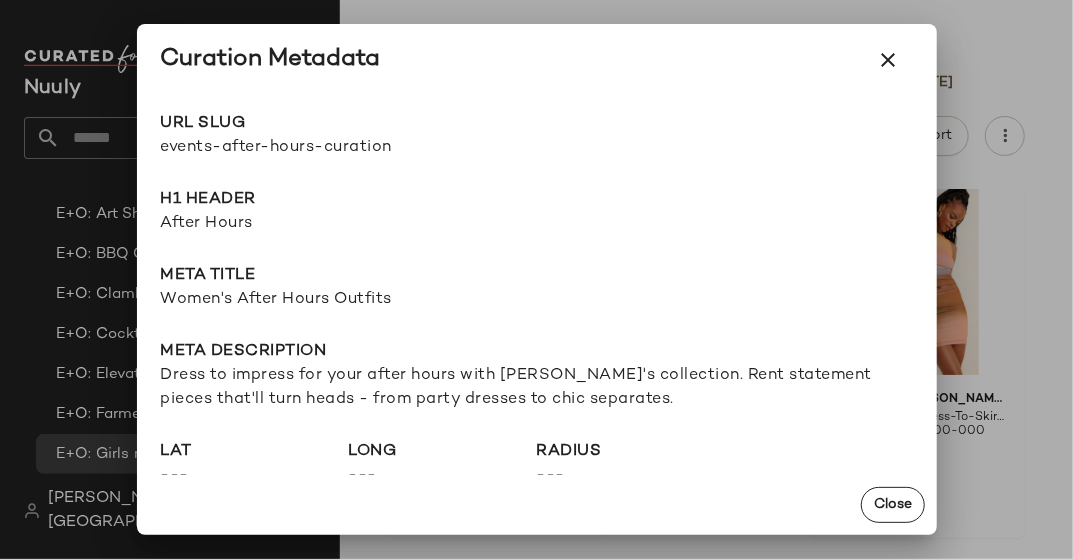 click at bounding box center (889, 60) 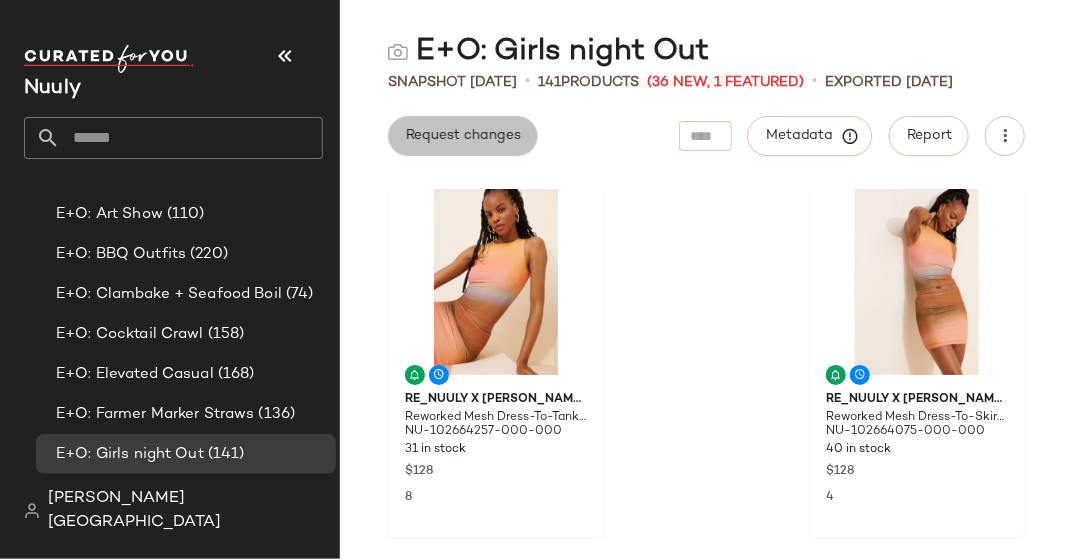 click on "Request changes" at bounding box center (463, 136) 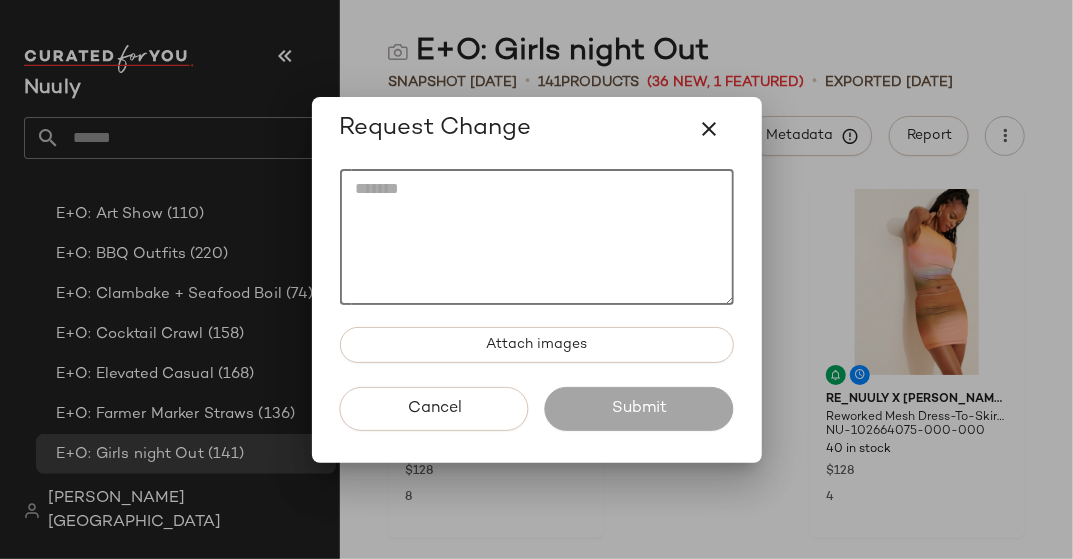 click 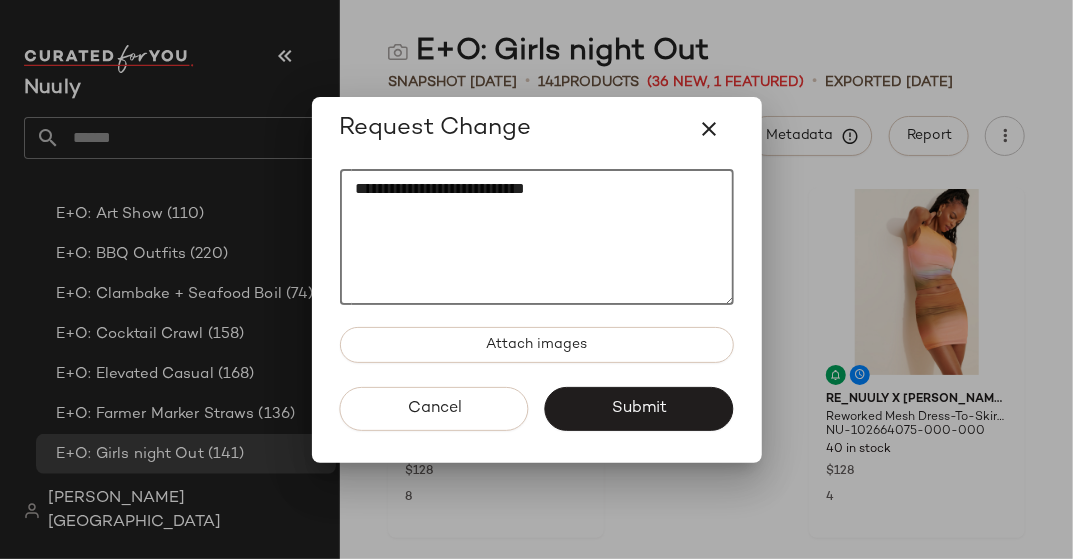 paste on "**********" 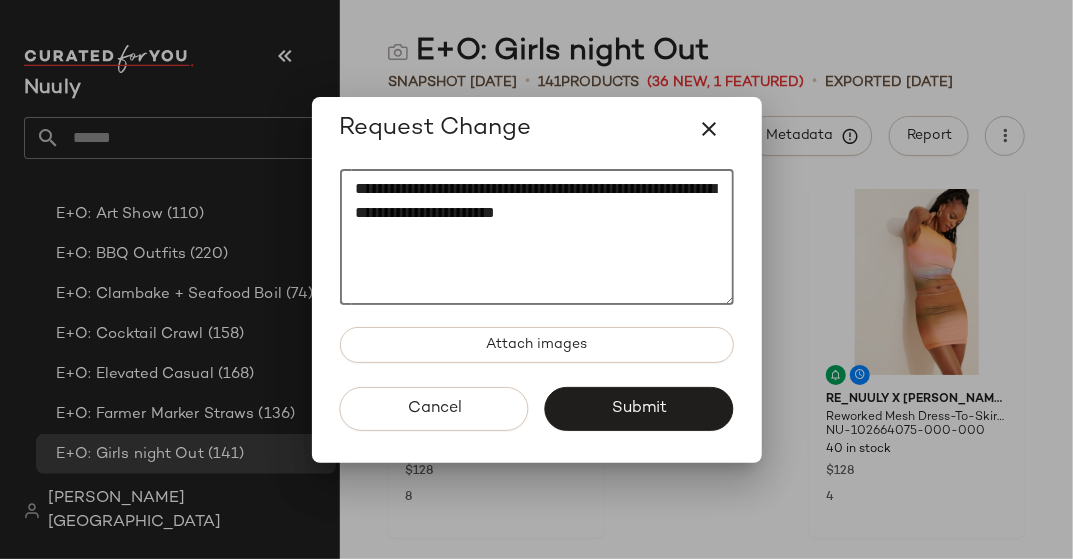drag, startPoint x: 491, startPoint y: 236, endPoint x: 348, endPoint y: 205, distance: 146.32156 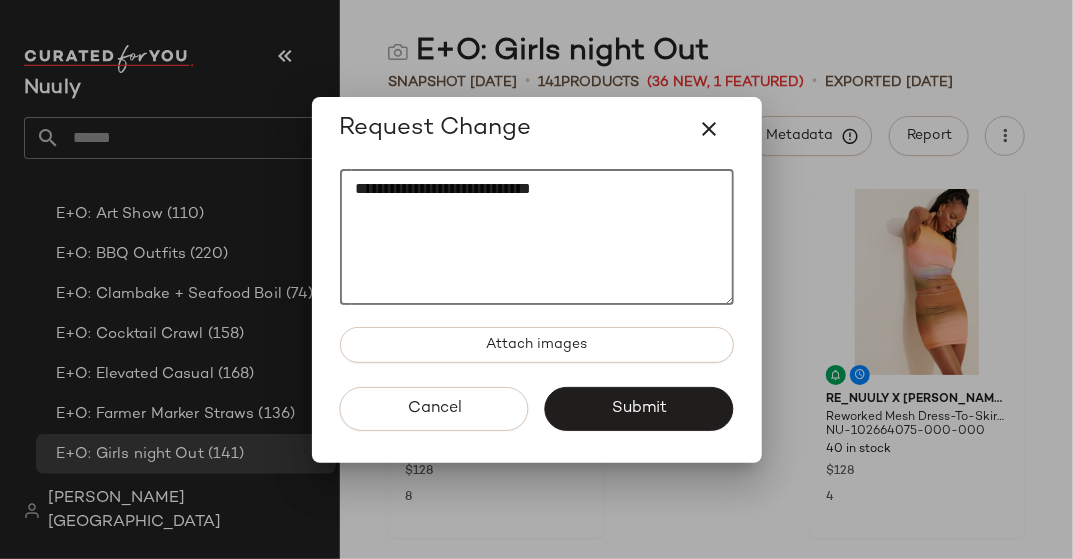click on "**********" 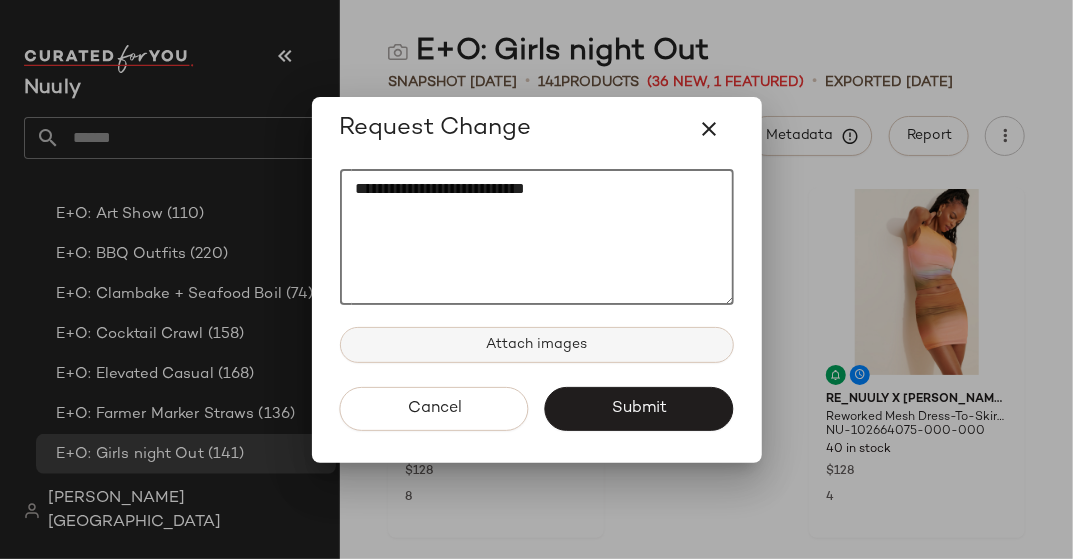 paste on "**********" 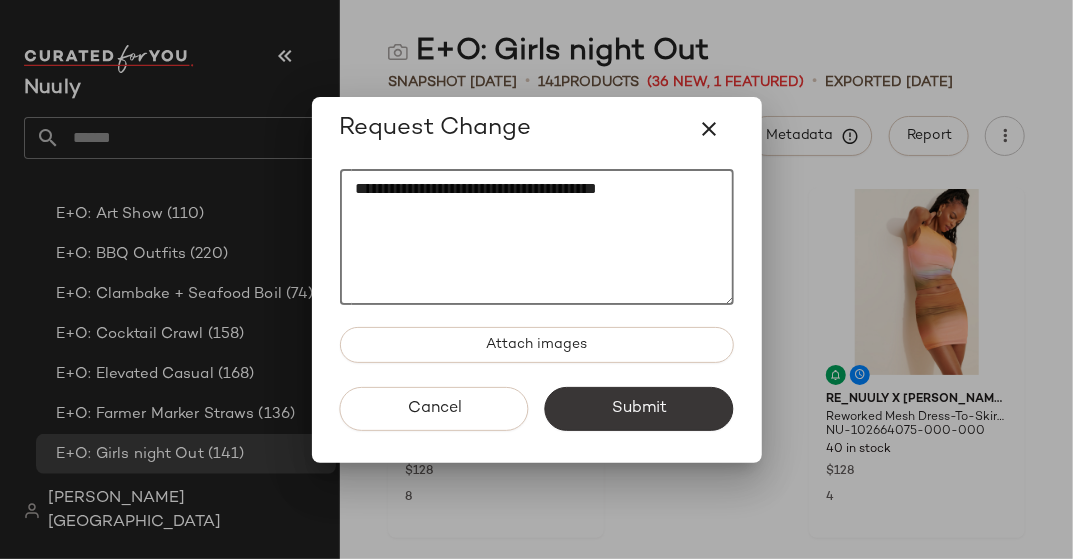 type on "**********" 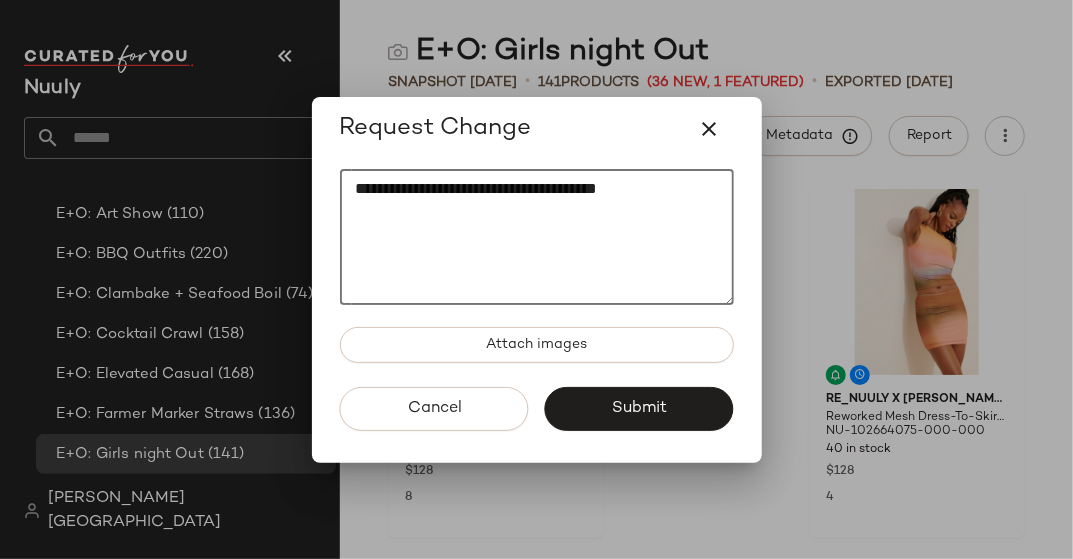 click on "Submit" at bounding box center (639, 409) 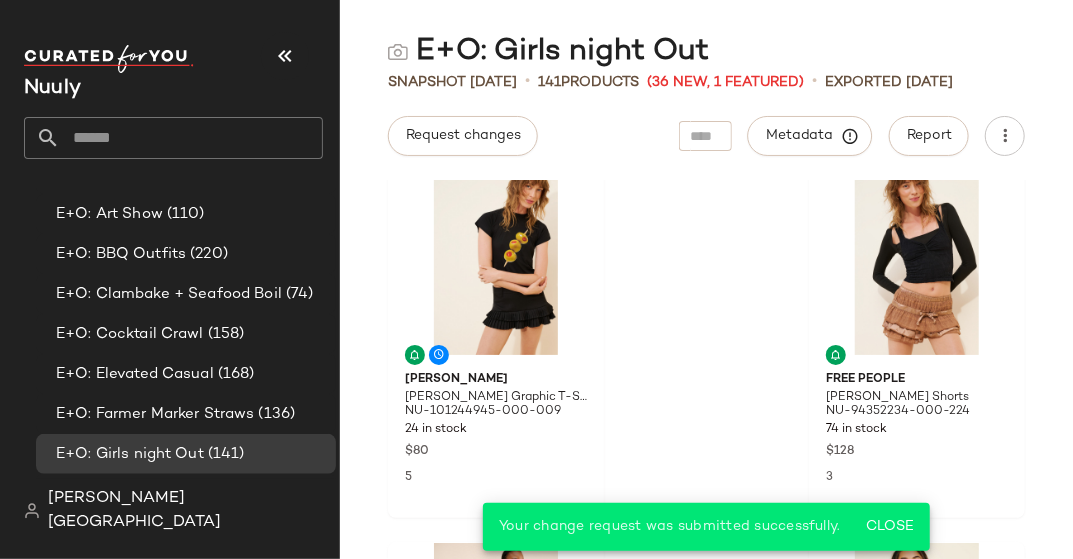 scroll, scrollTop: 418, scrollLeft: 0, axis: vertical 